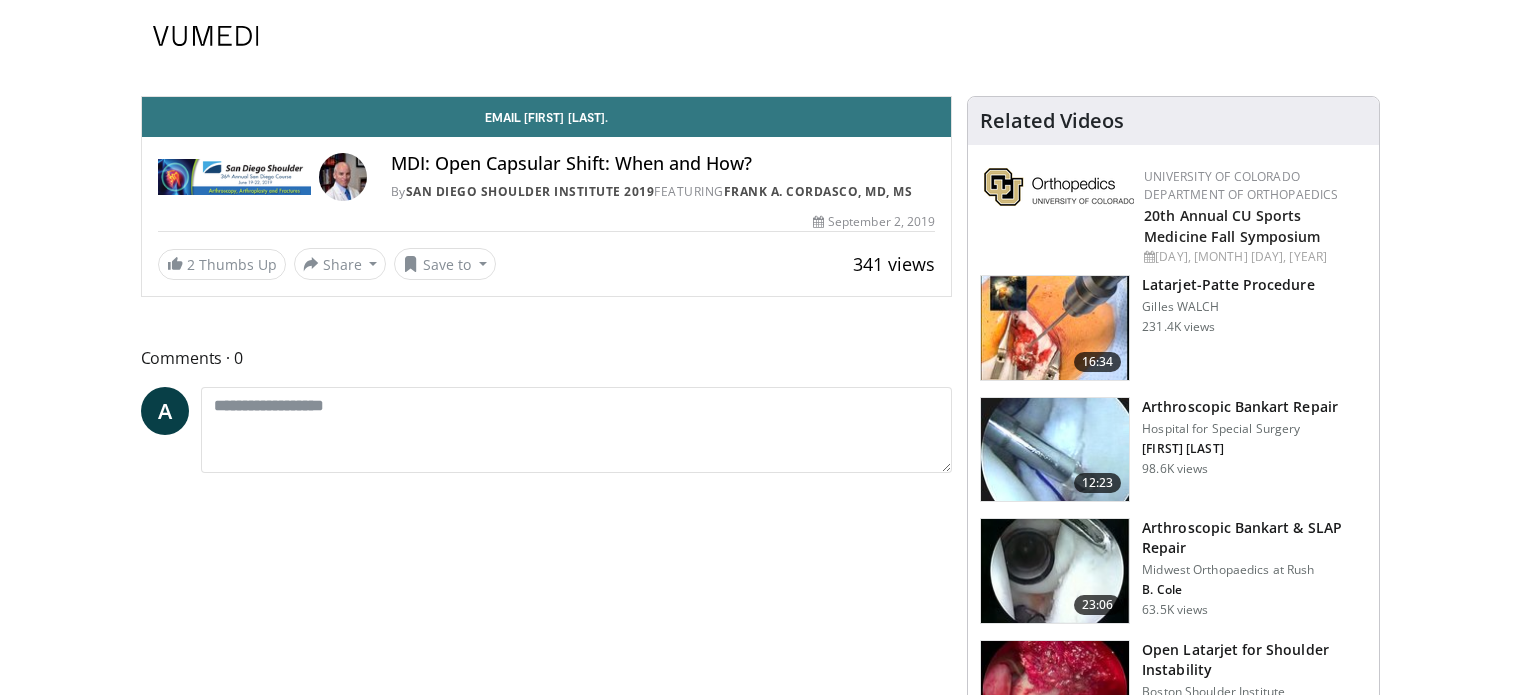scroll, scrollTop: 0, scrollLeft: 0, axis: both 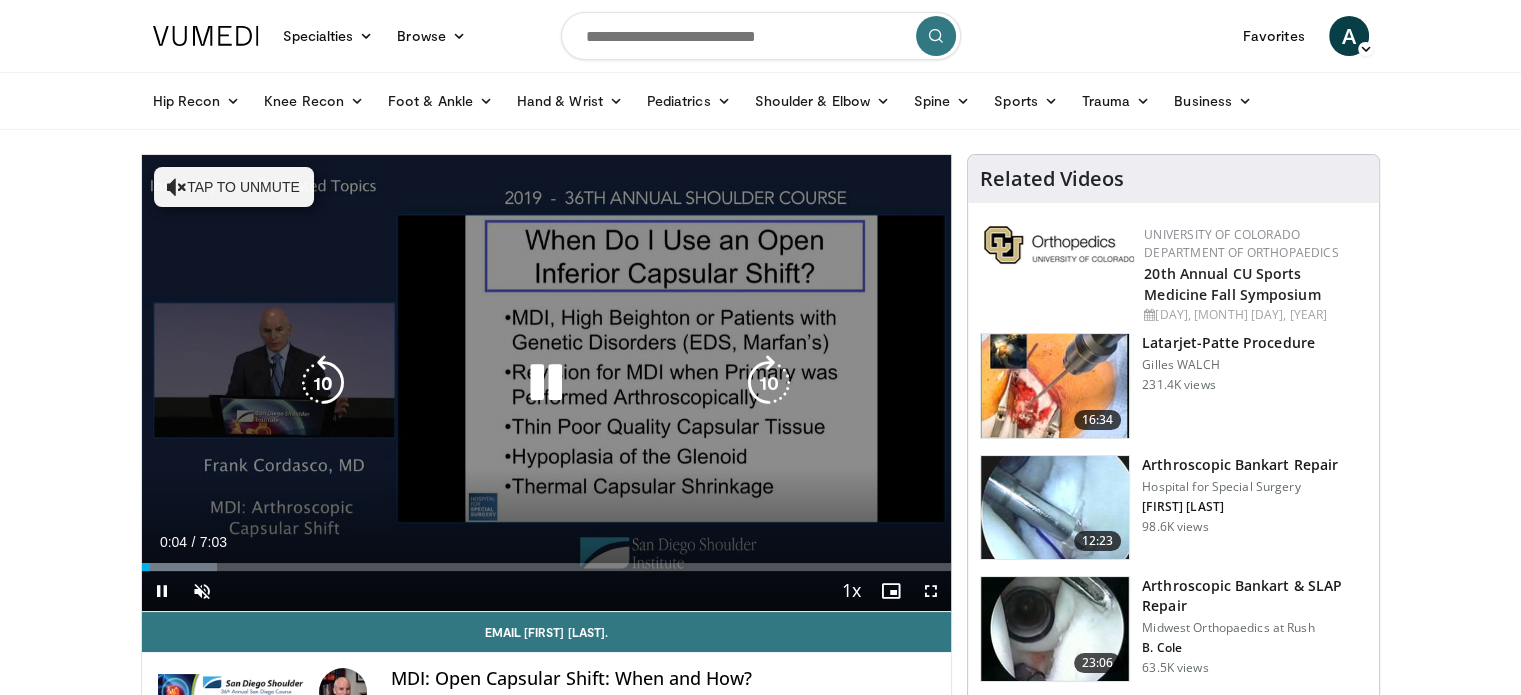 click on "Tap to unmute" at bounding box center [234, 187] 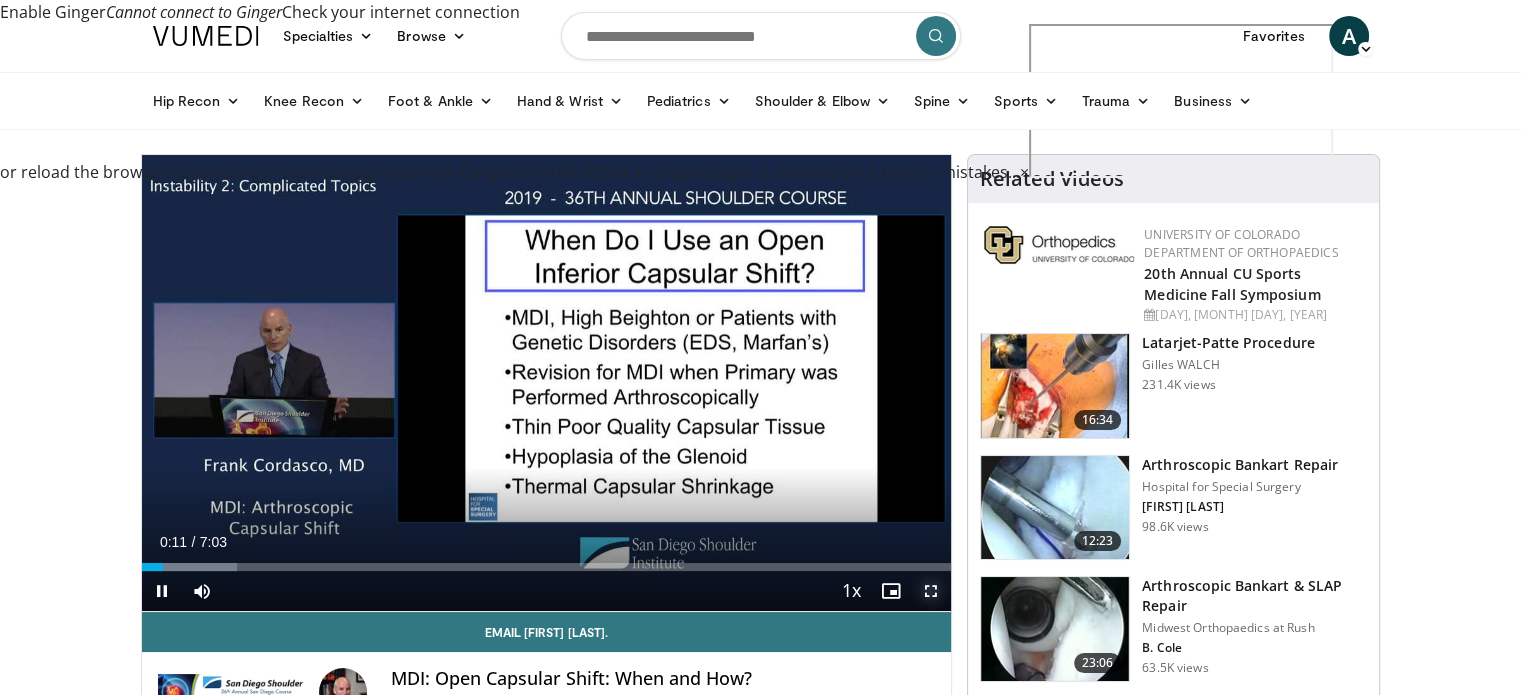 click at bounding box center [931, 591] 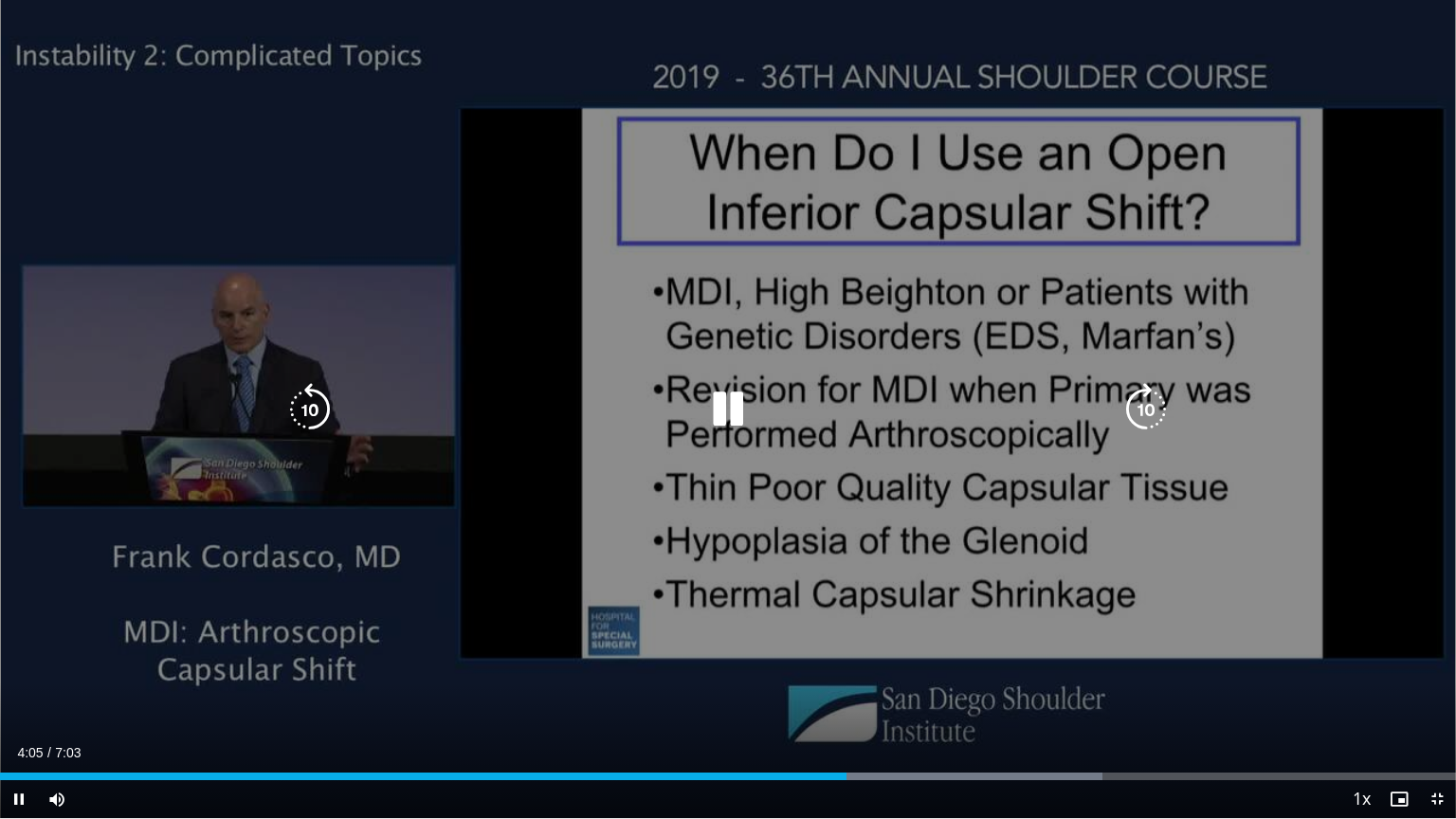 click at bounding box center (728, 410) 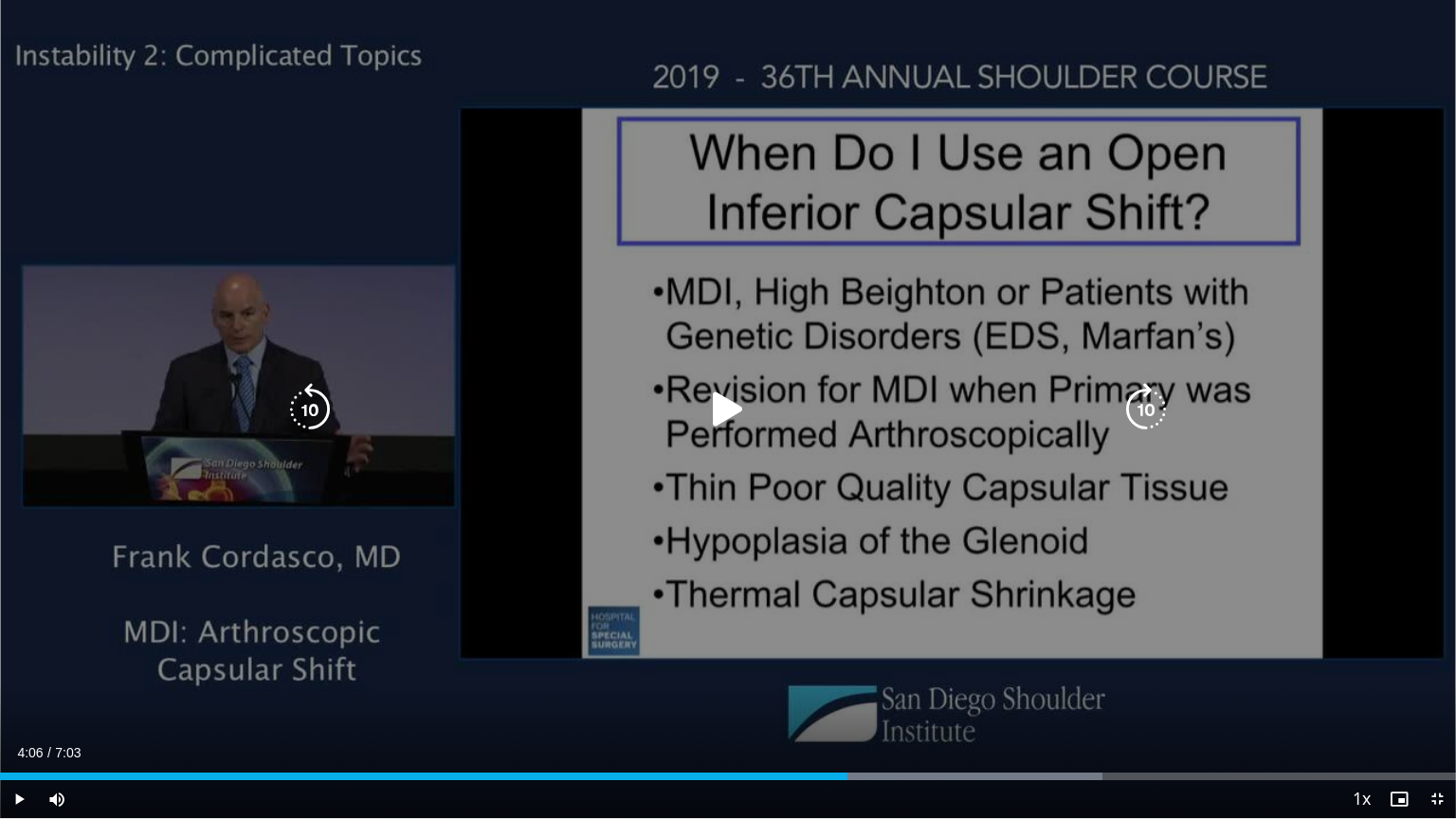click on "20 seconds
Tap to unmute" at bounding box center [728, 409] 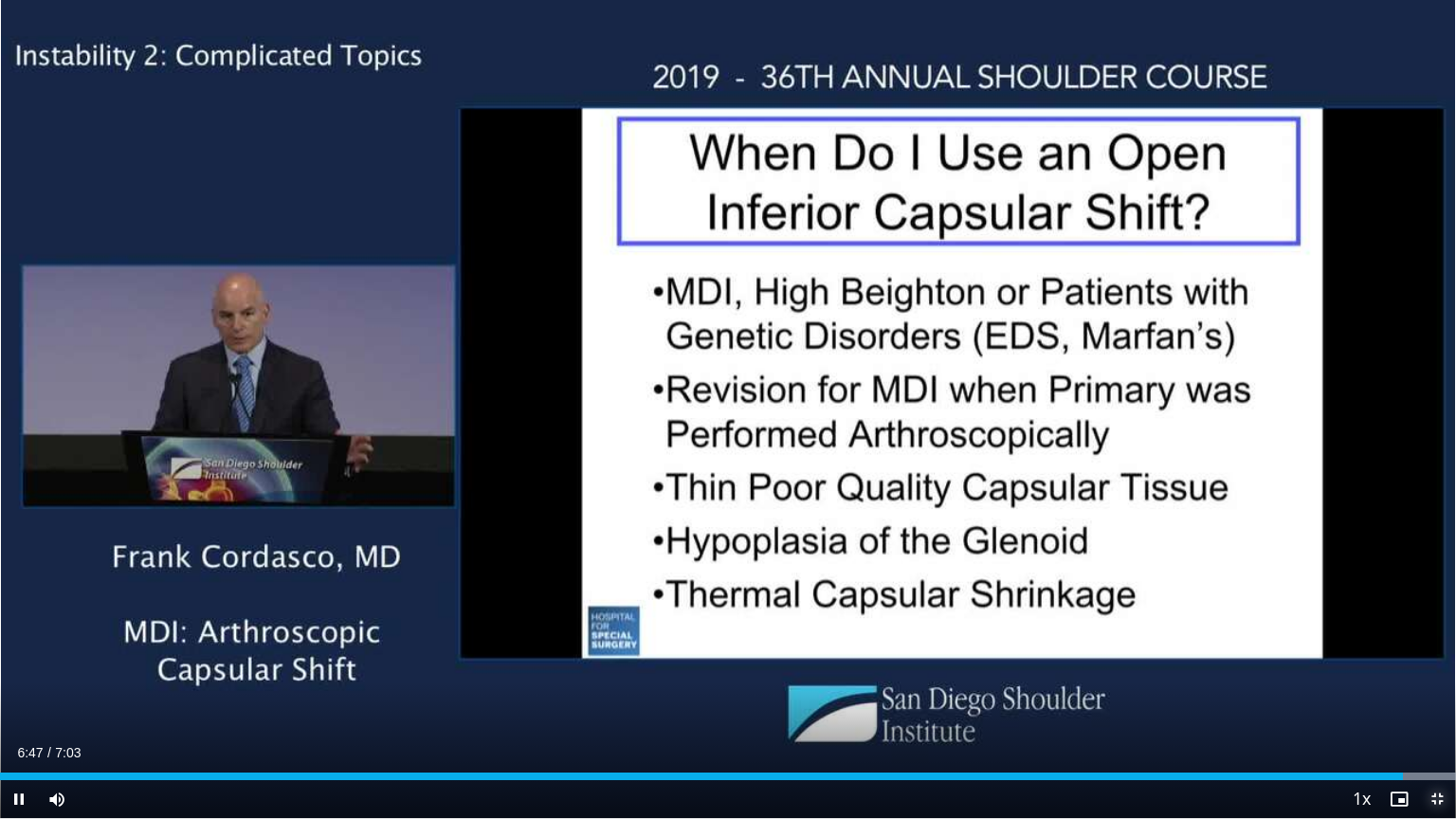 click at bounding box center [1437, 799] 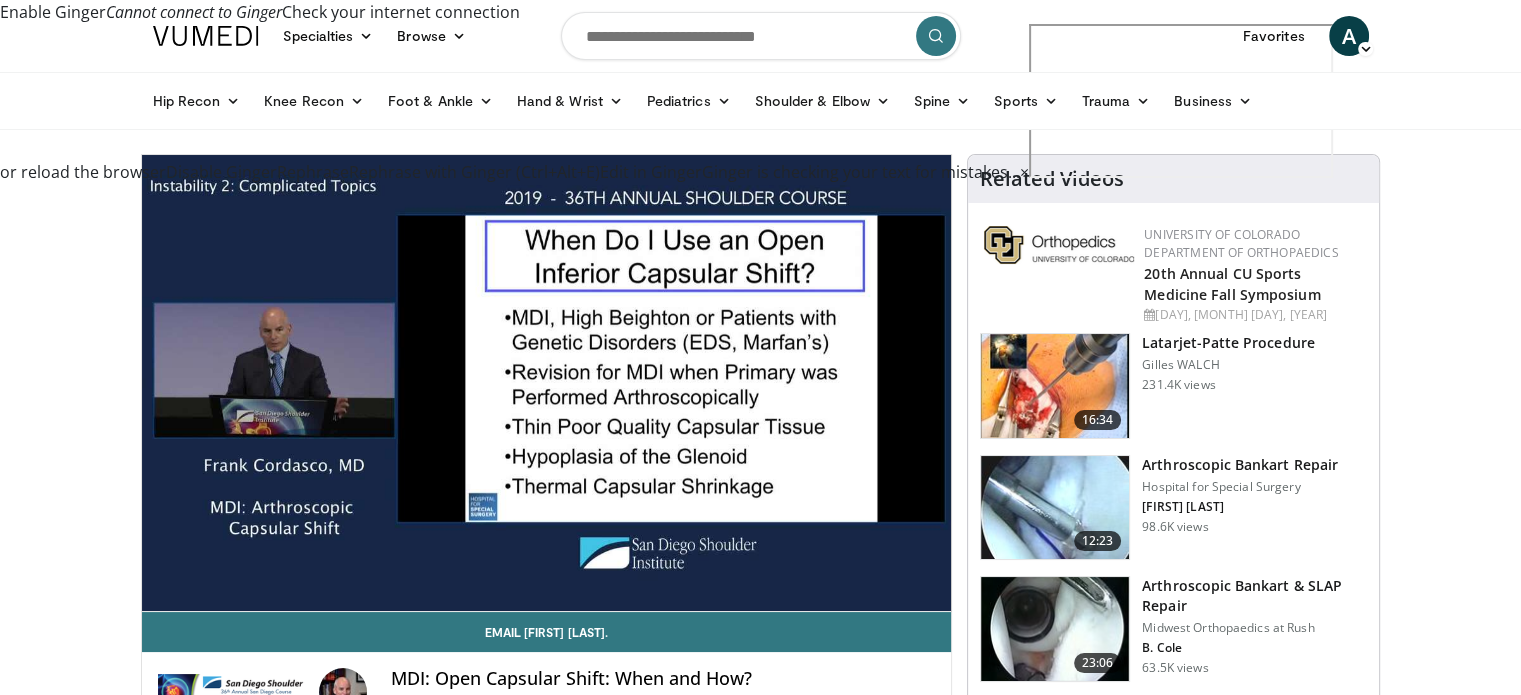 click at bounding box center [761, 36] 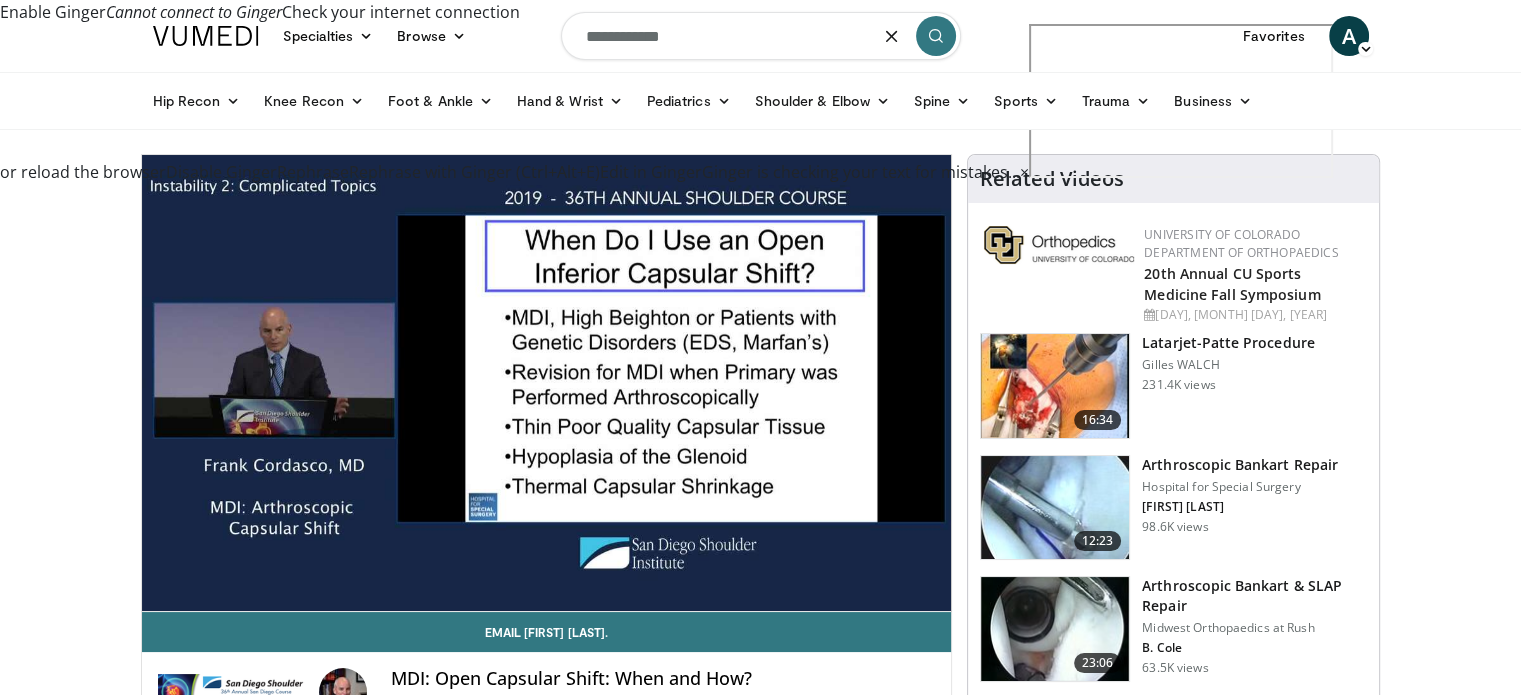 type on "**********" 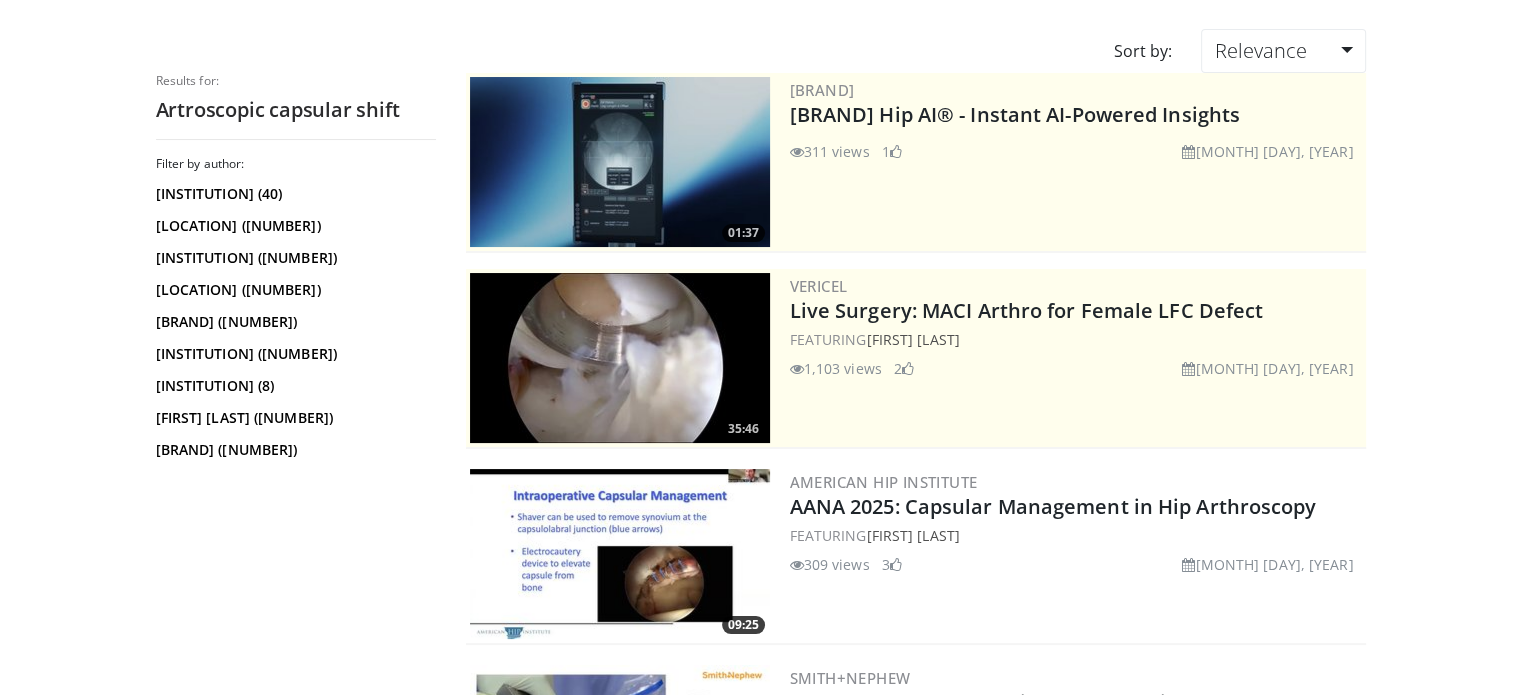 scroll, scrollTop: 0, scrollLeft: 0, axis: both 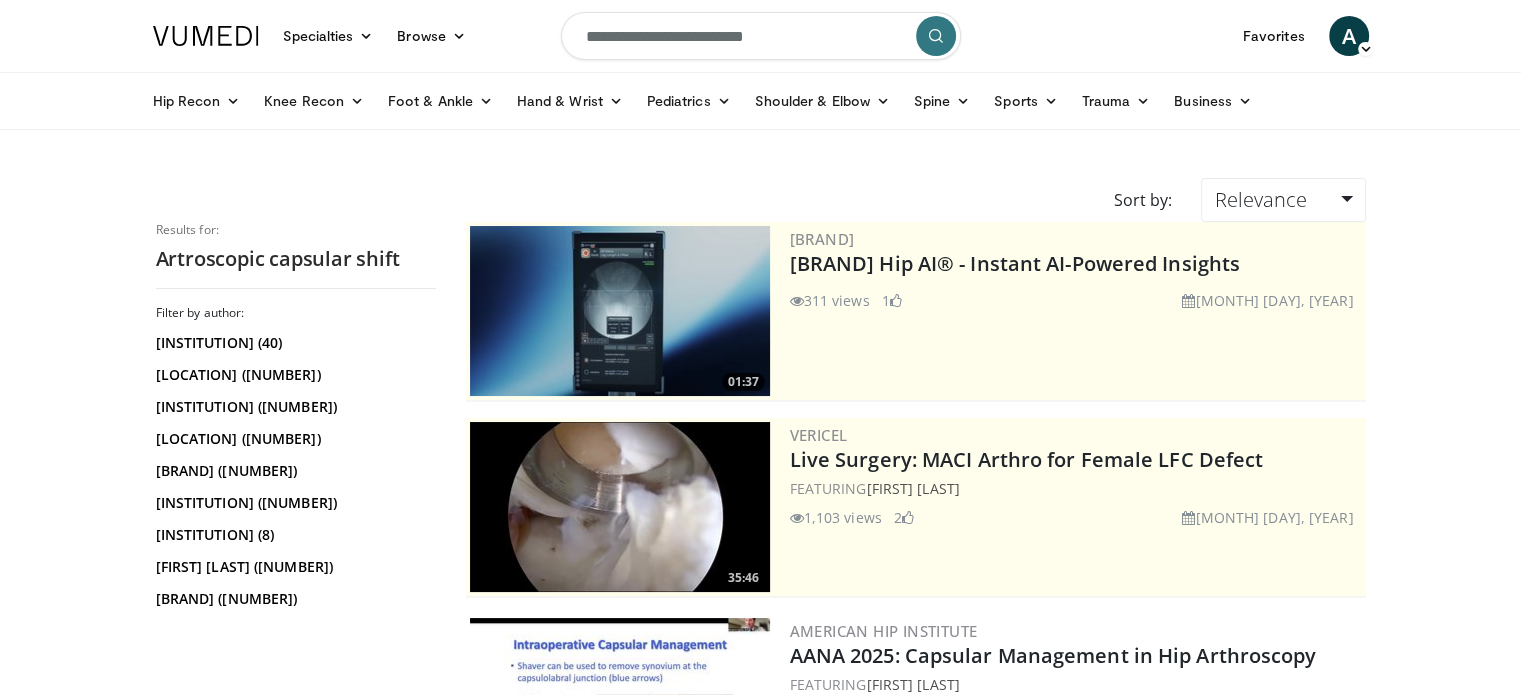 click on "**********" at bounding box center [761, 36] 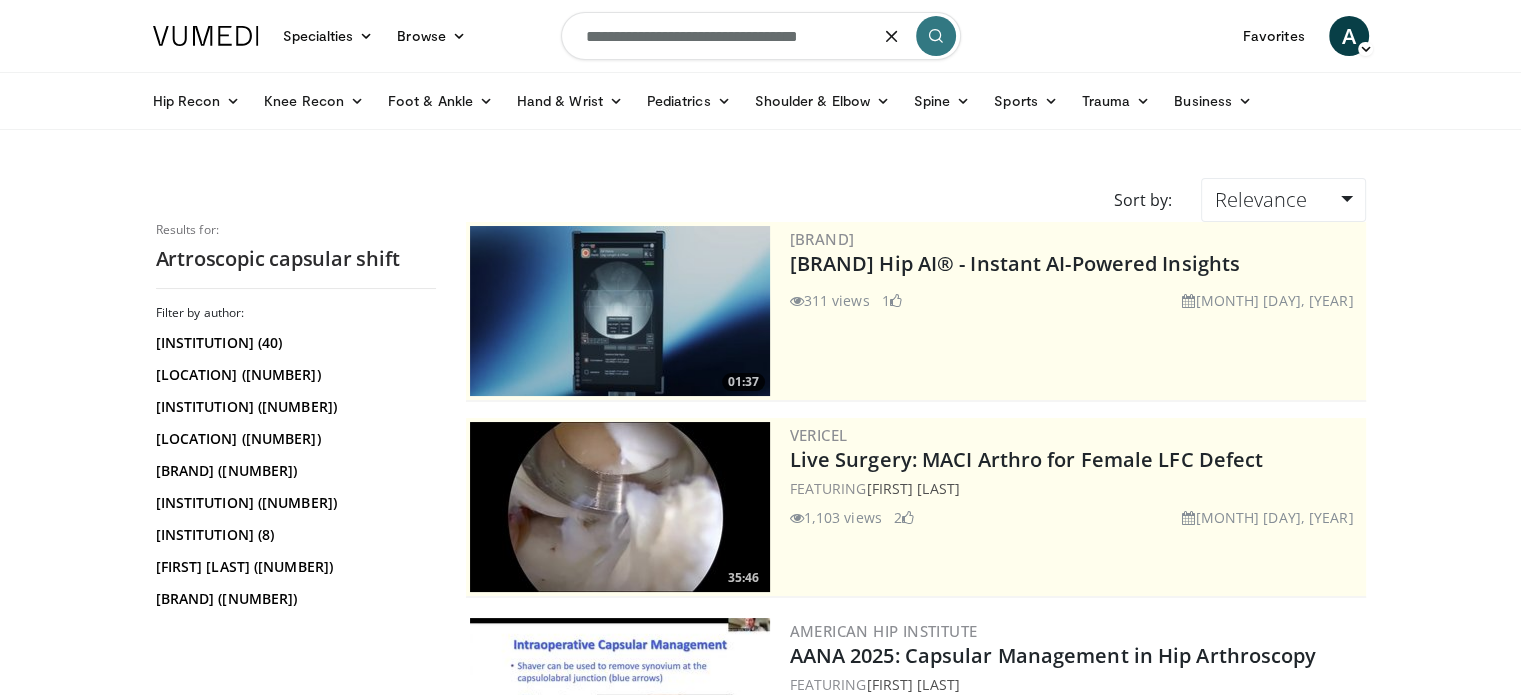 type on "**********" 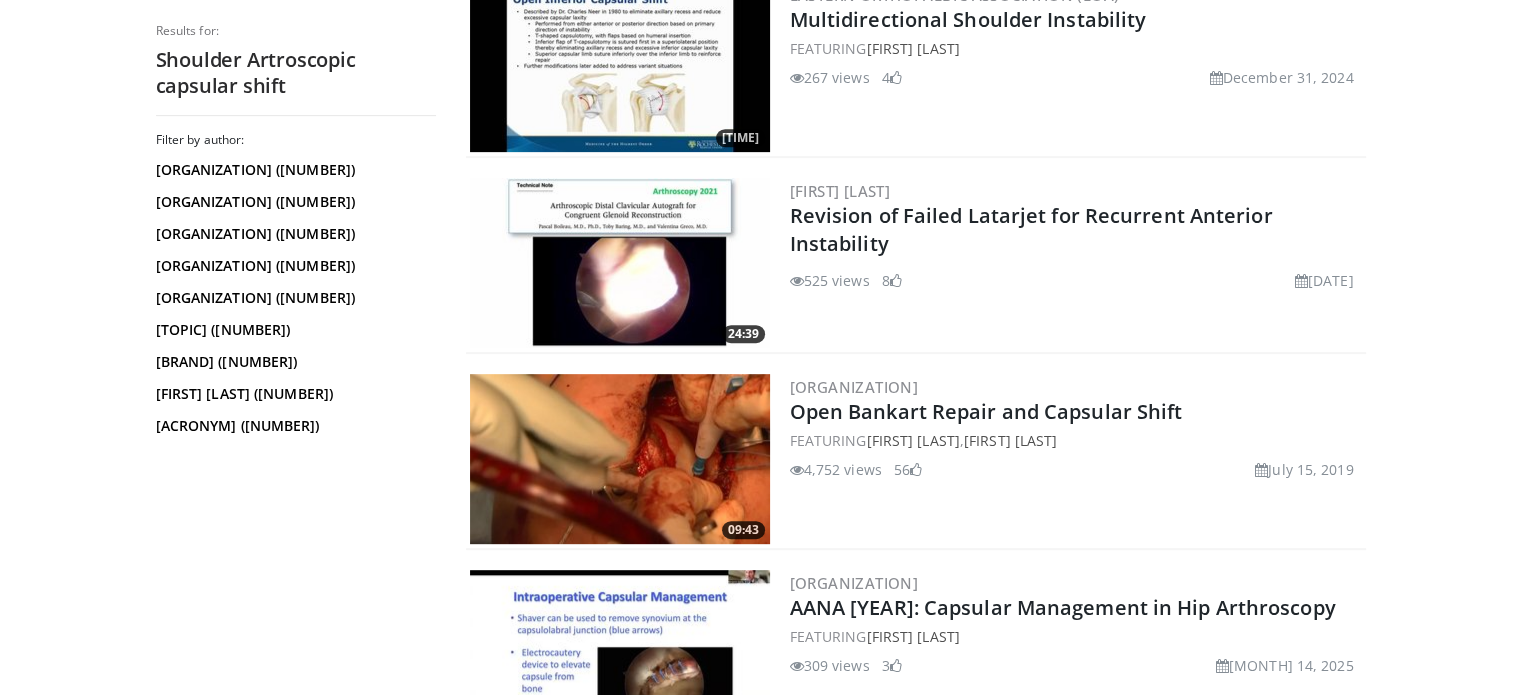scroll, scrollTop: 839, scrollLeft: 0, axis: vertical 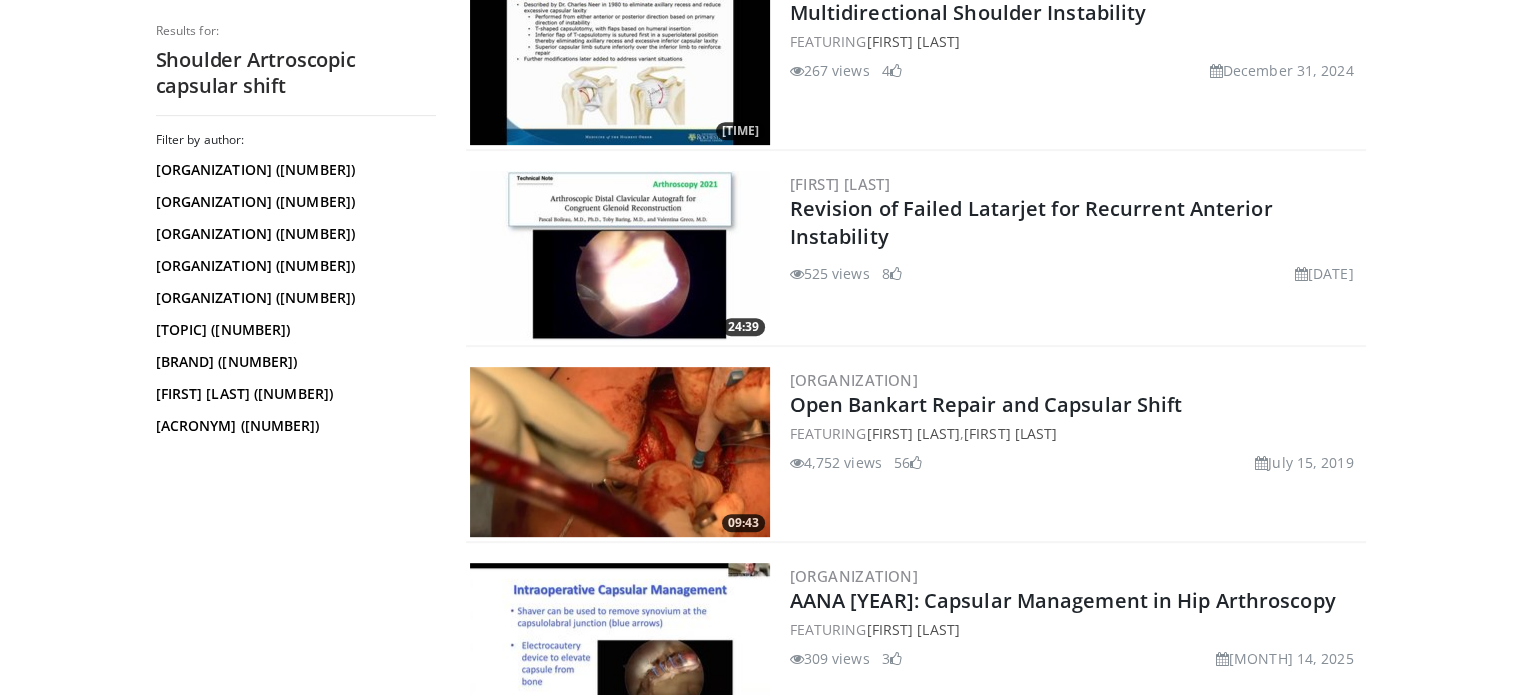click at bounding box center [620, 452] 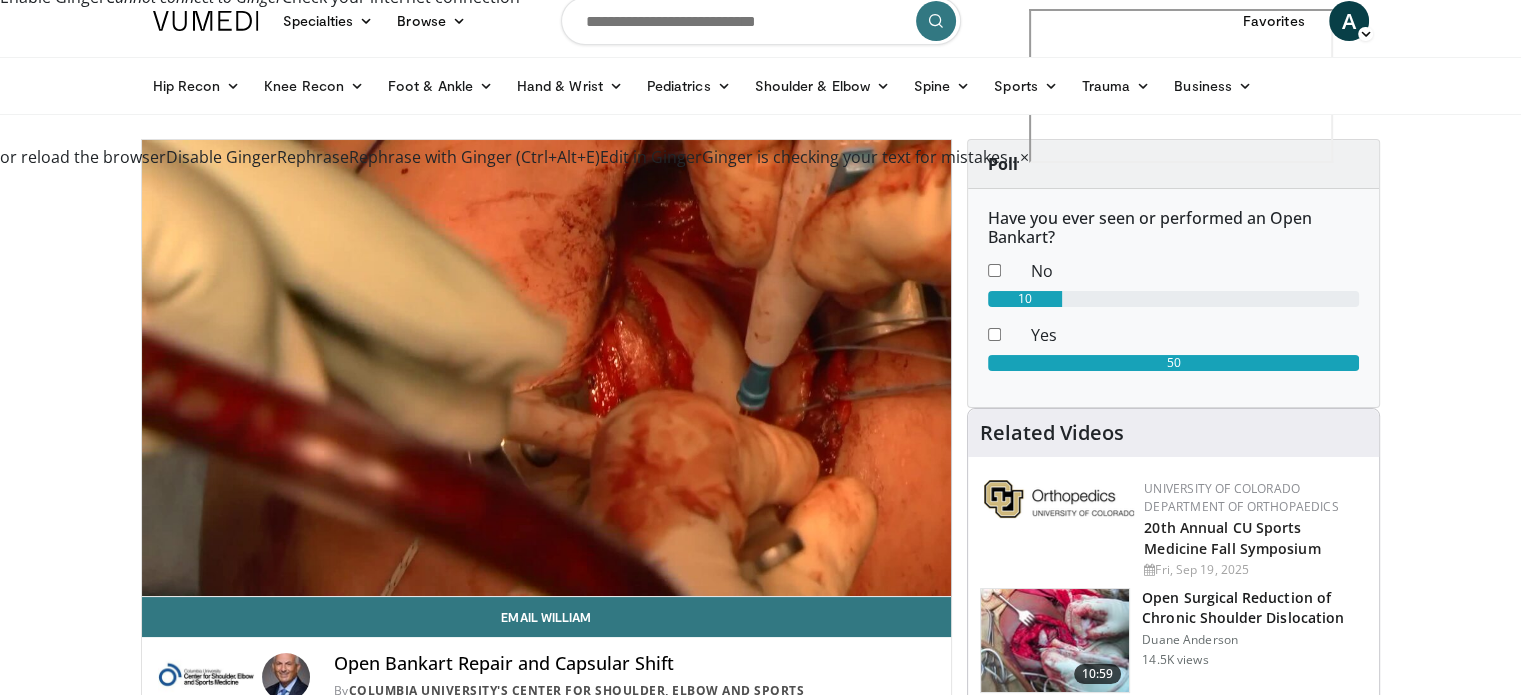 scroll, scrollTop: 1, scrollLeft: 0, axis: vertical 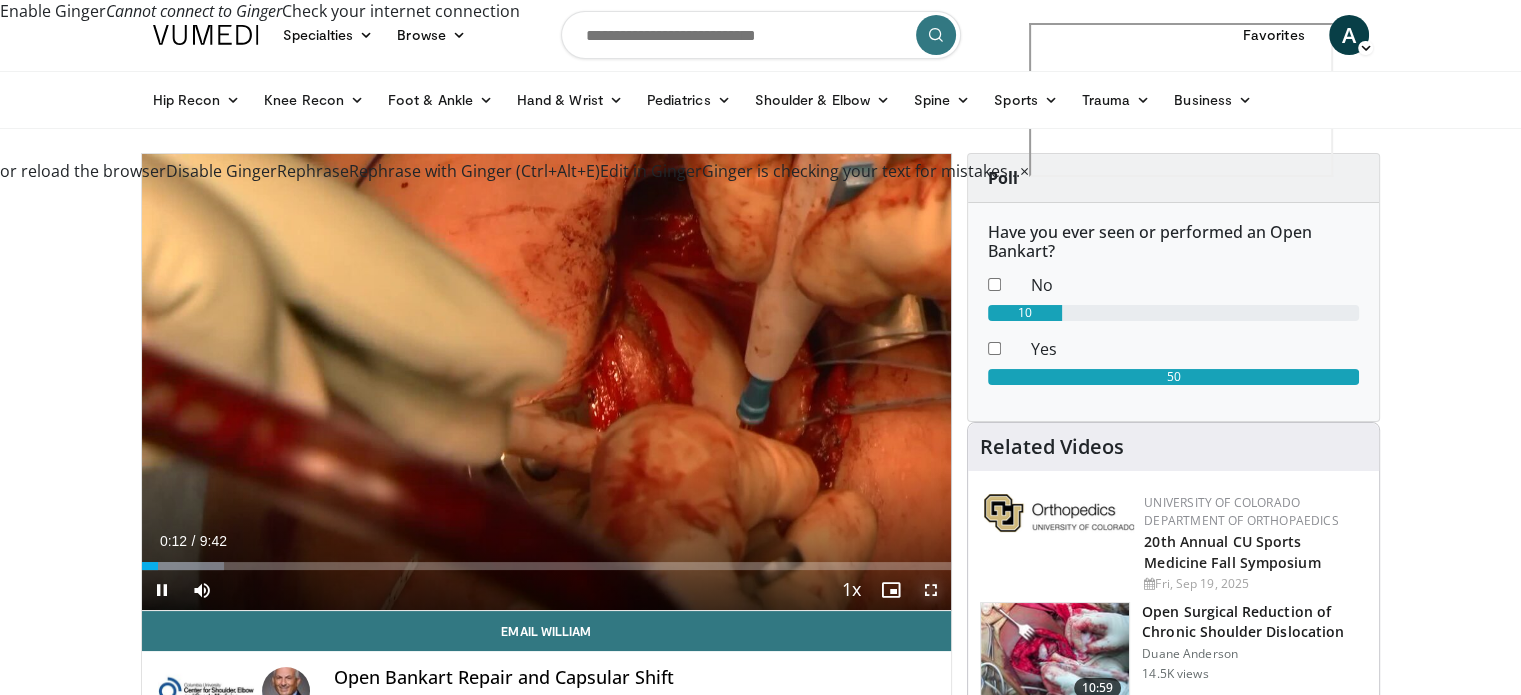 click at bounding box center (931, 590) 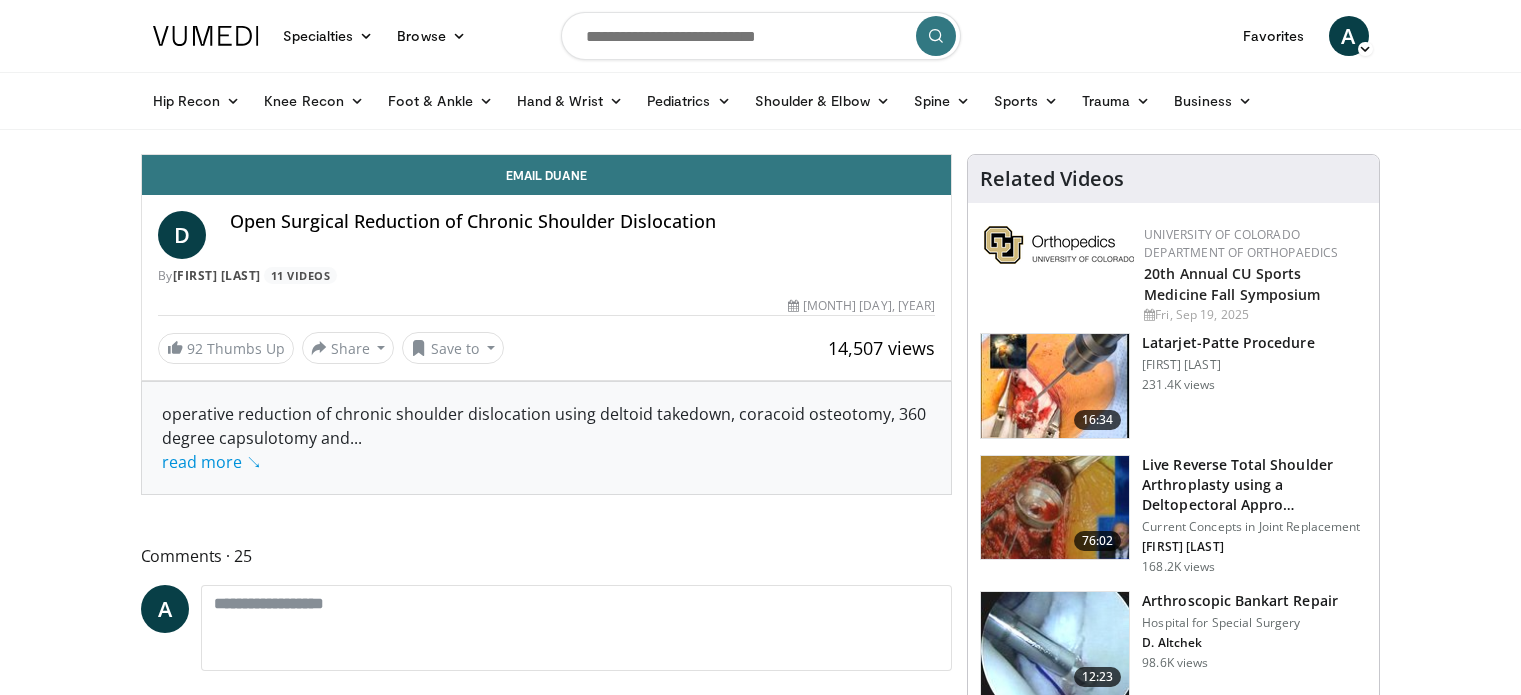 scroll, scrollTop: 0, scrollLeft: 0, axis: both 